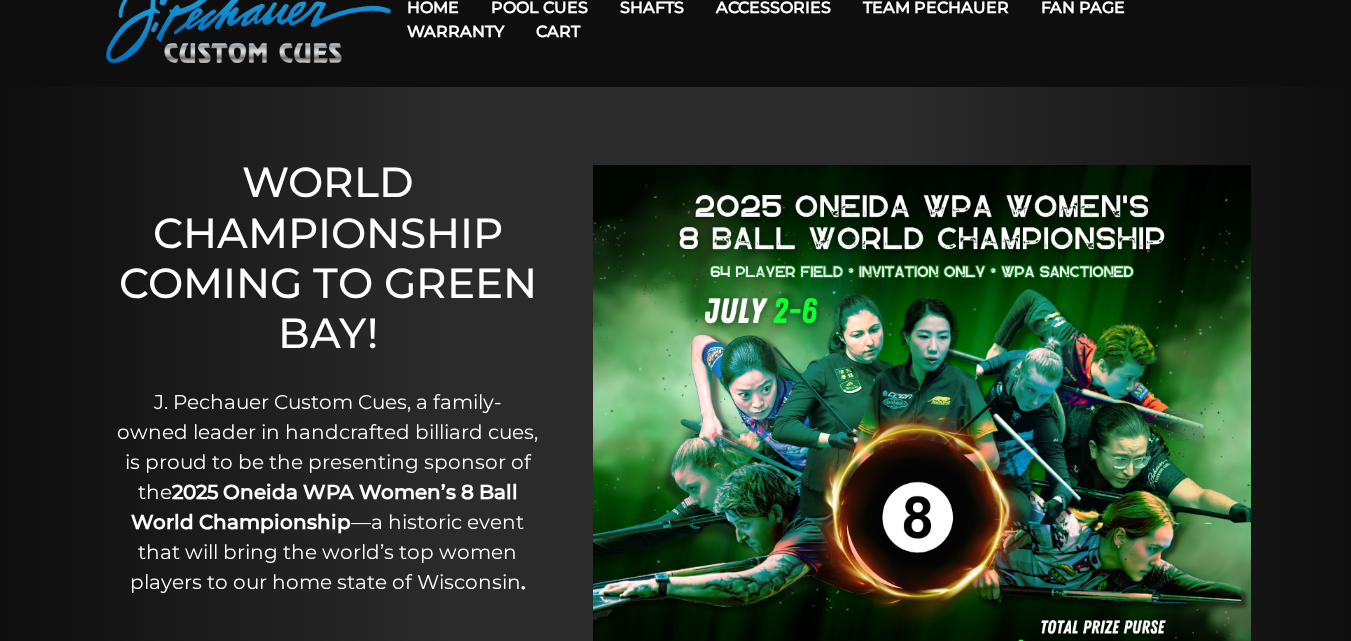 scroll, scrollTop: 100, scrollLeft: 0, axis: vertical 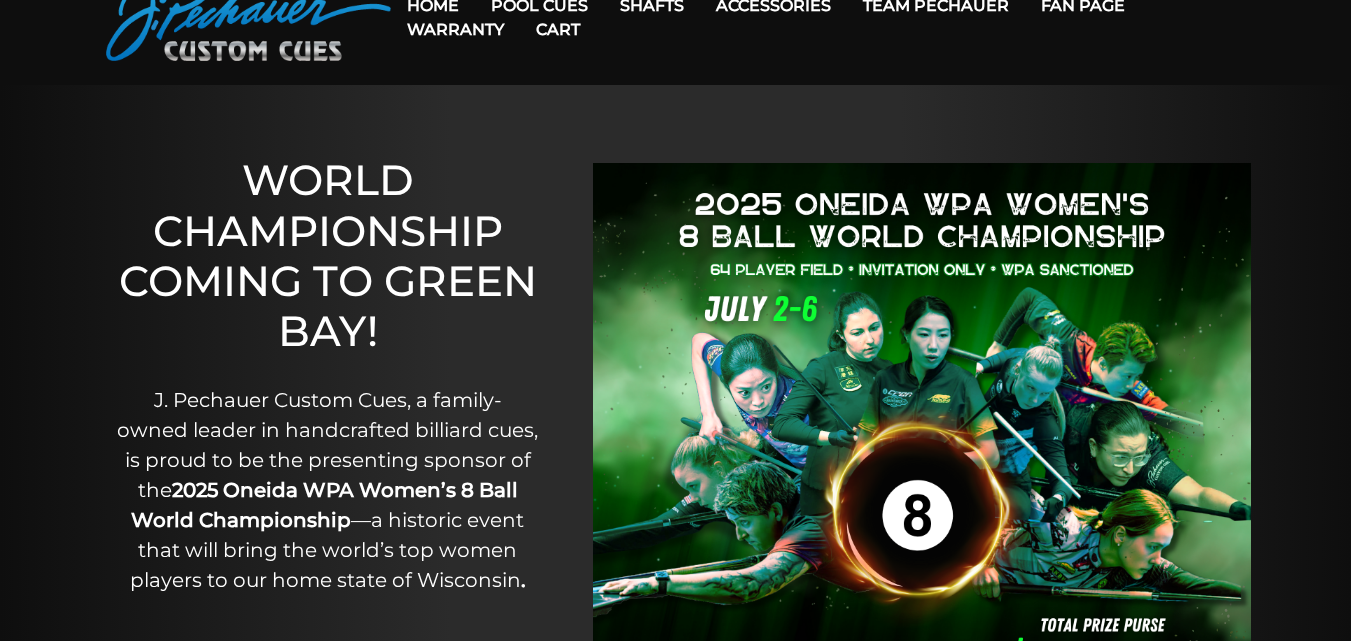 click on "Cart" at bounding box center [558, 29] 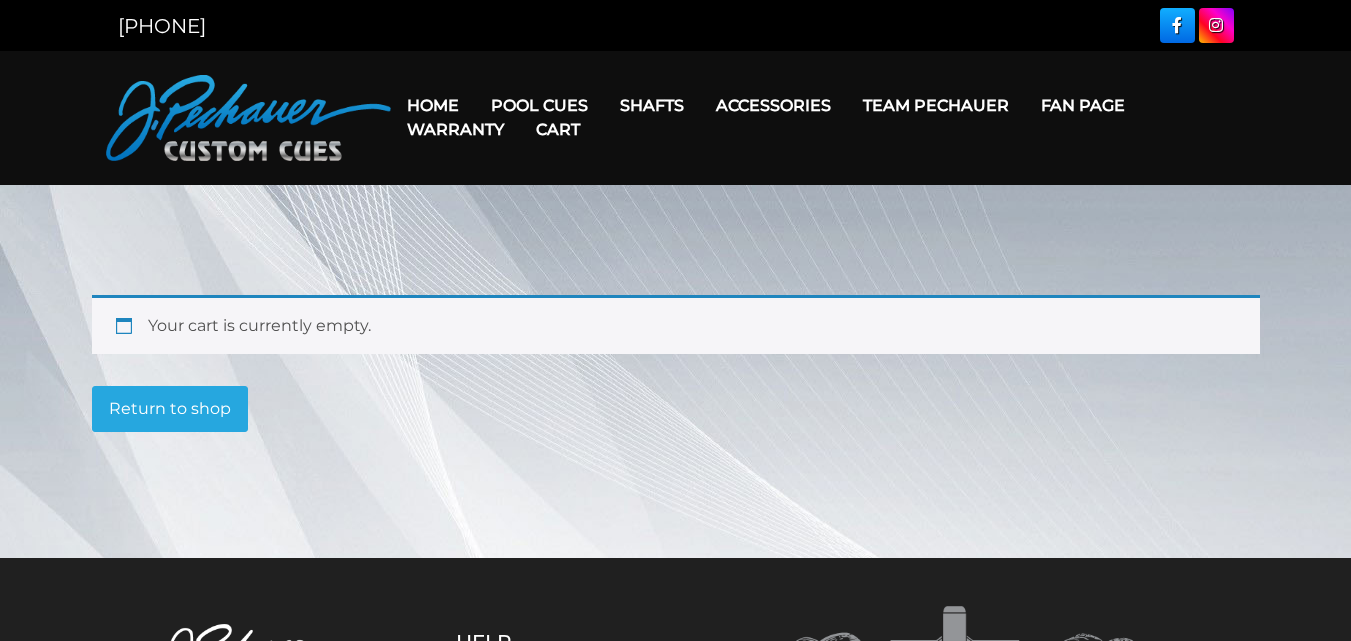 scroll, scrollTop: 0, scrollLeft: 0, axis: both 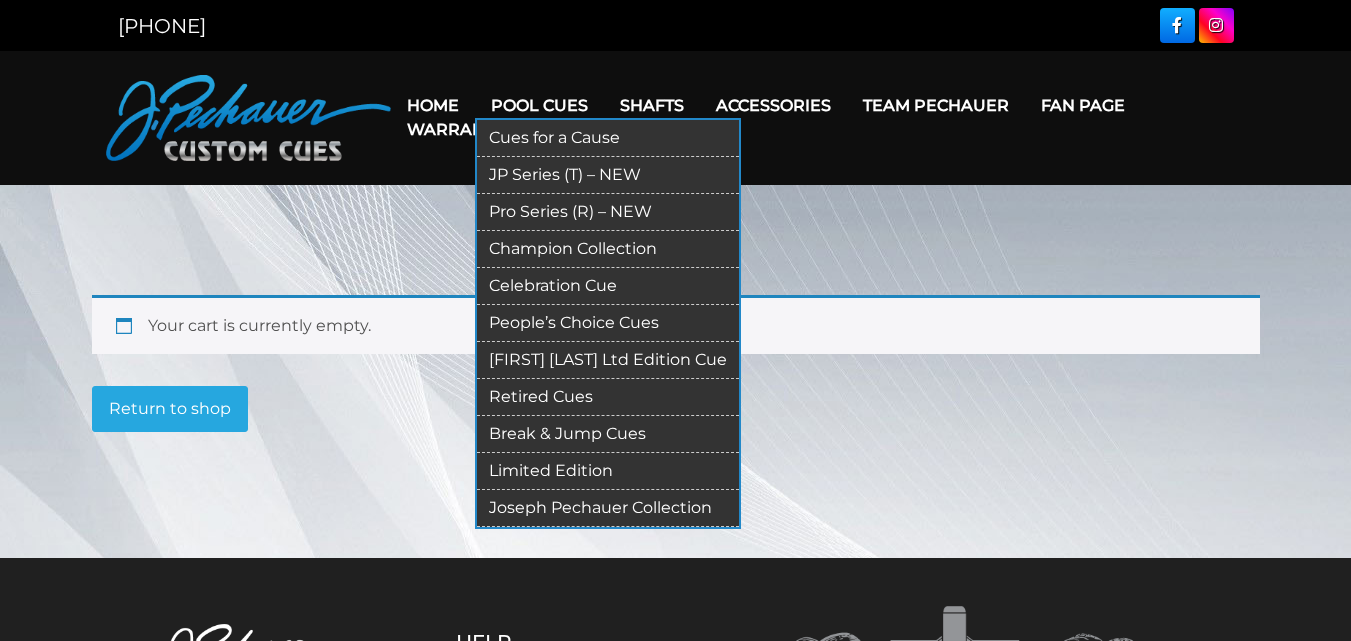 click on "Pool Cues" at bounding box center [539, 105] 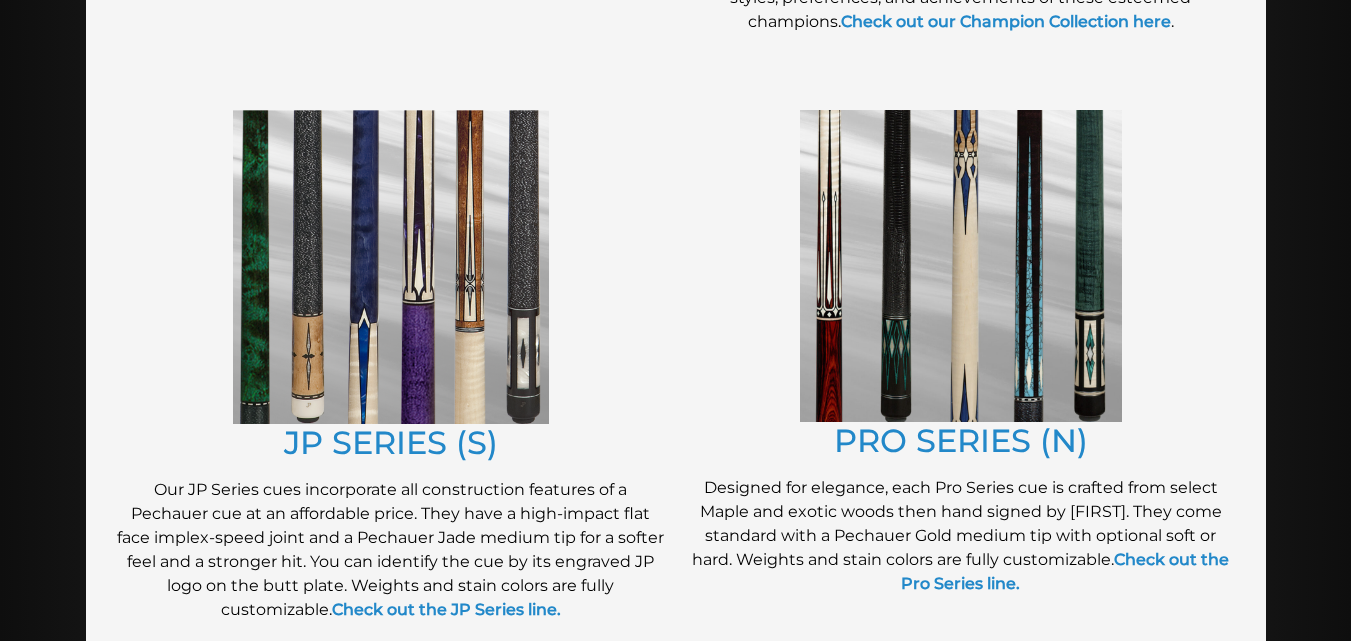 scroll, scrollTop: 973, scrollLeft: 0, axis: vertical 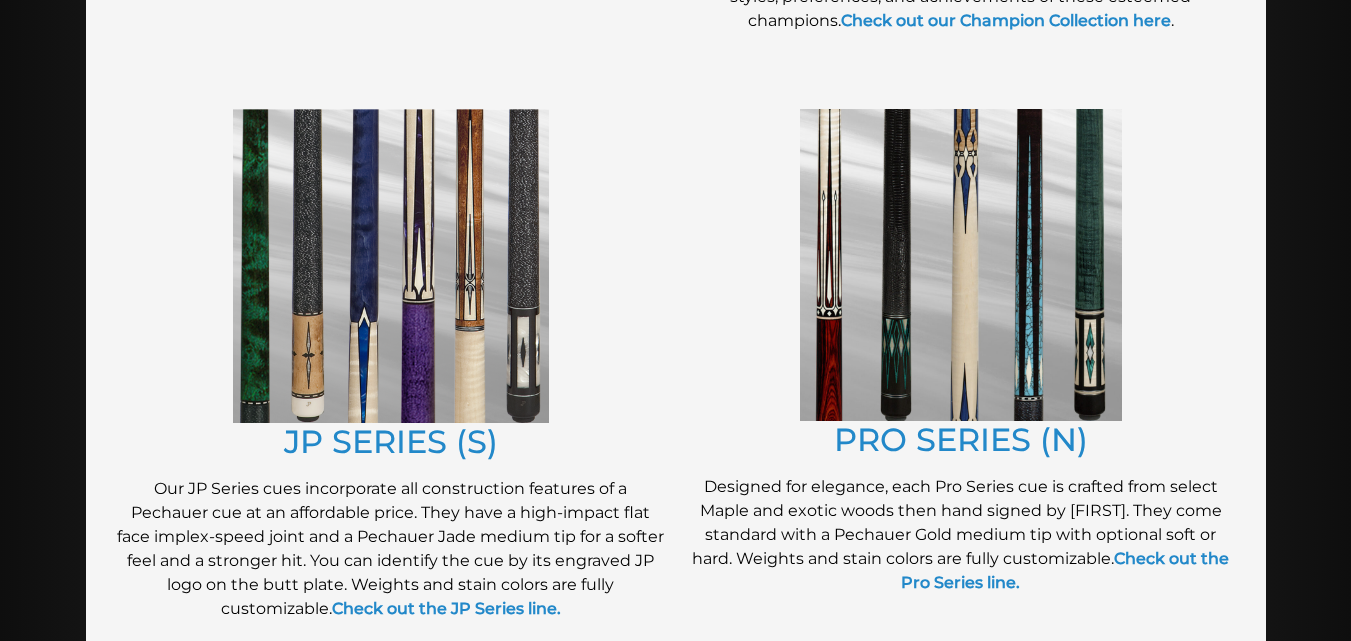 click at bounding box center (961, 265) 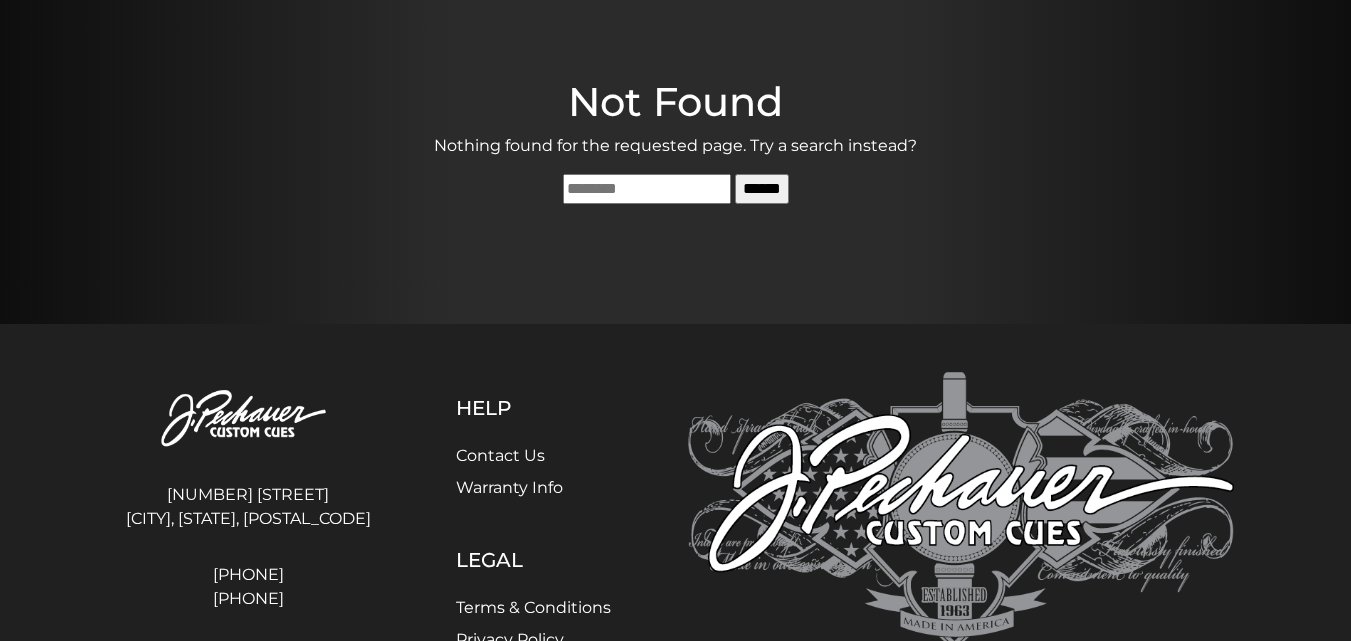 scroll, scrollTop: 0, scrollLeft: 0, axis: both 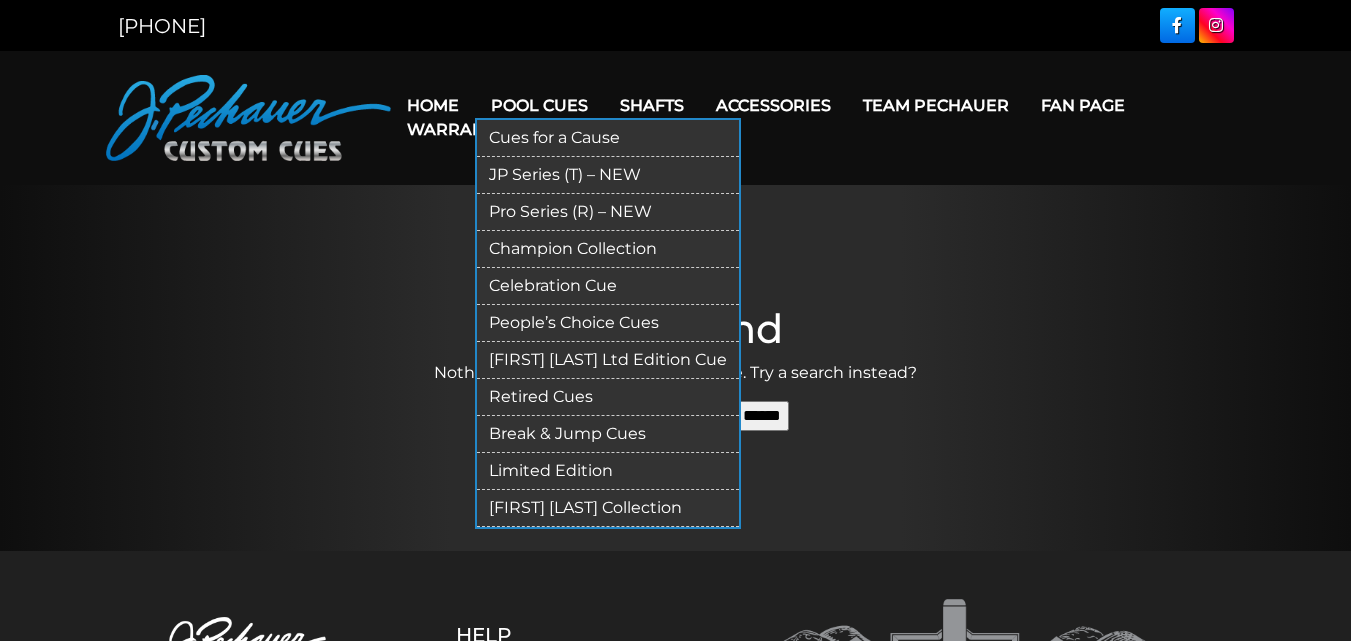click on "Pro Series (R) – NEW" at bounding box center (608, 212) 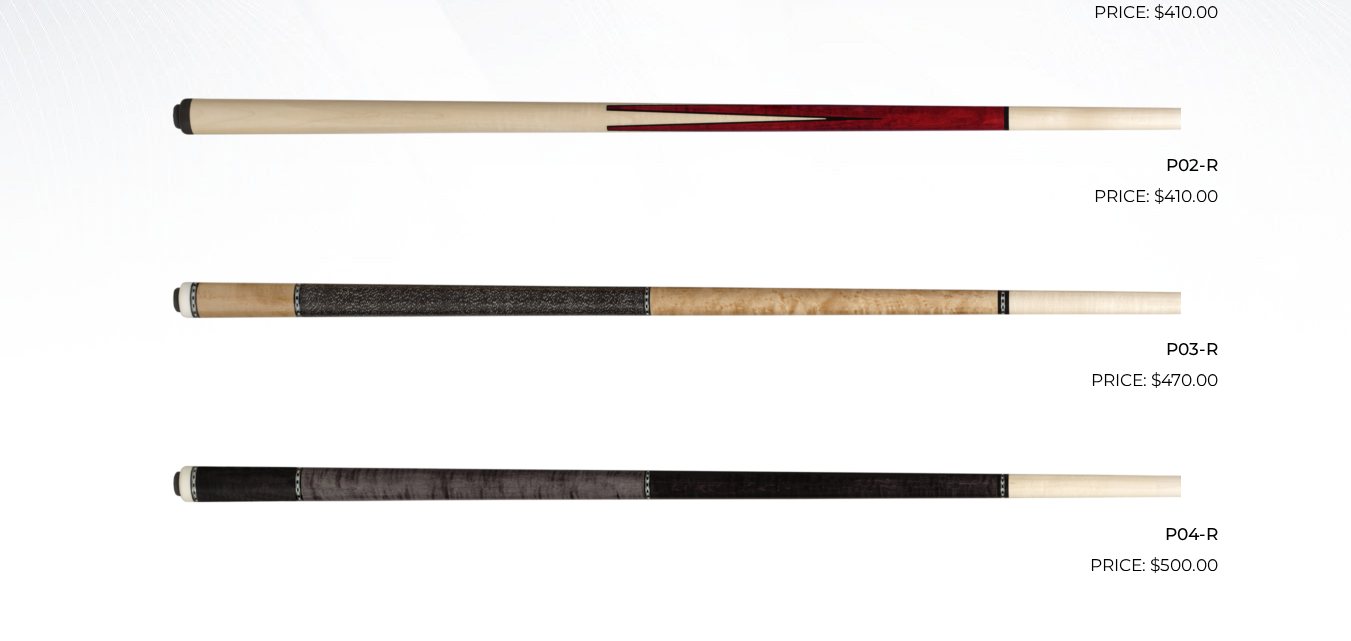 scroll, scrollTop: 775, scrollLeft: 0, axis: vertical 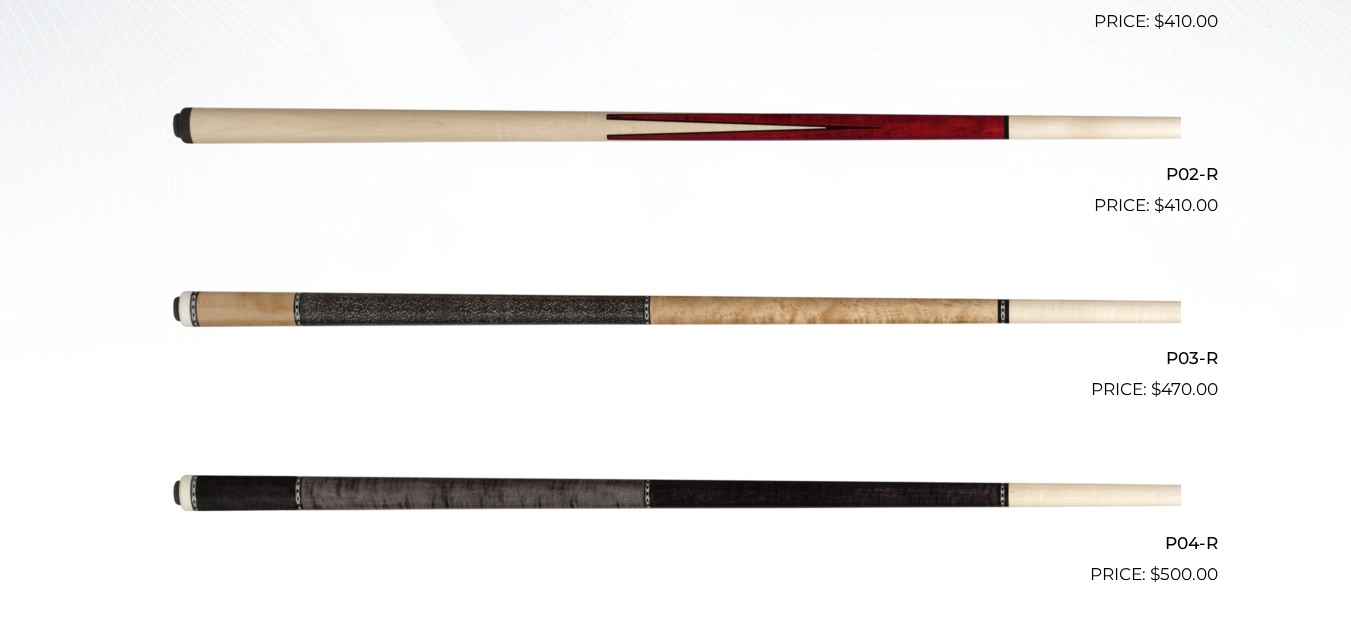 click at bounding box center (676, 311) 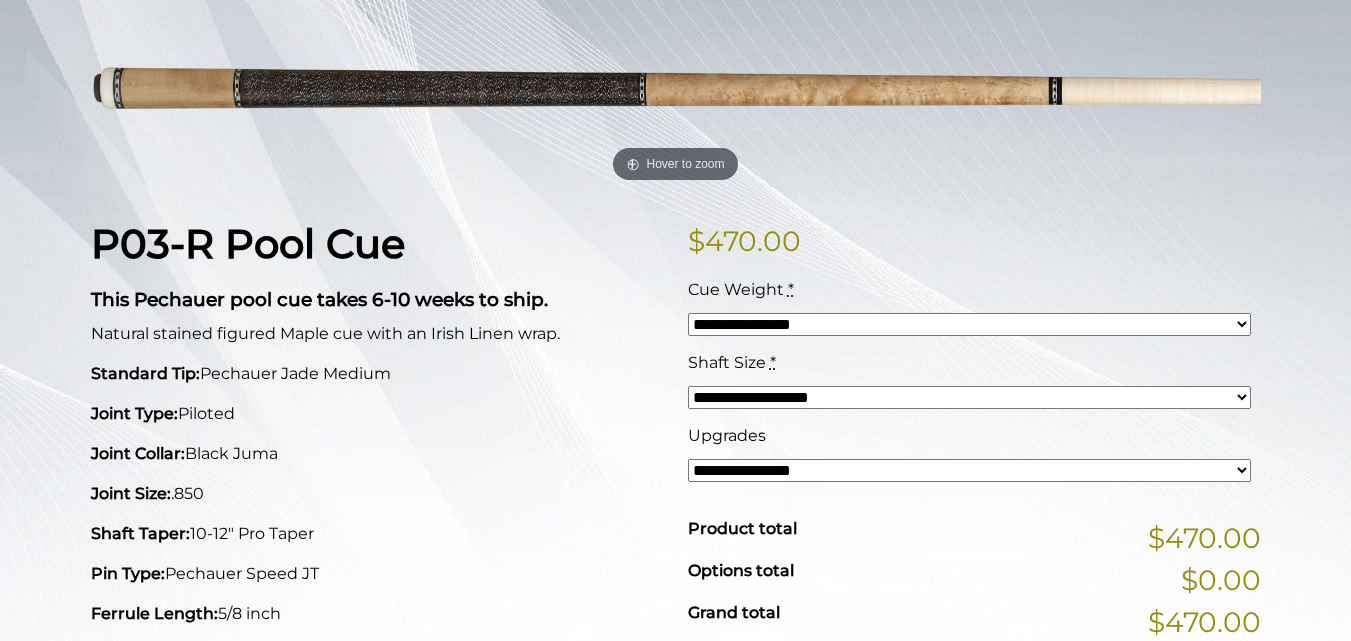 scroll, scrollTop: 300, scrollLeft: 0, axis: vertical 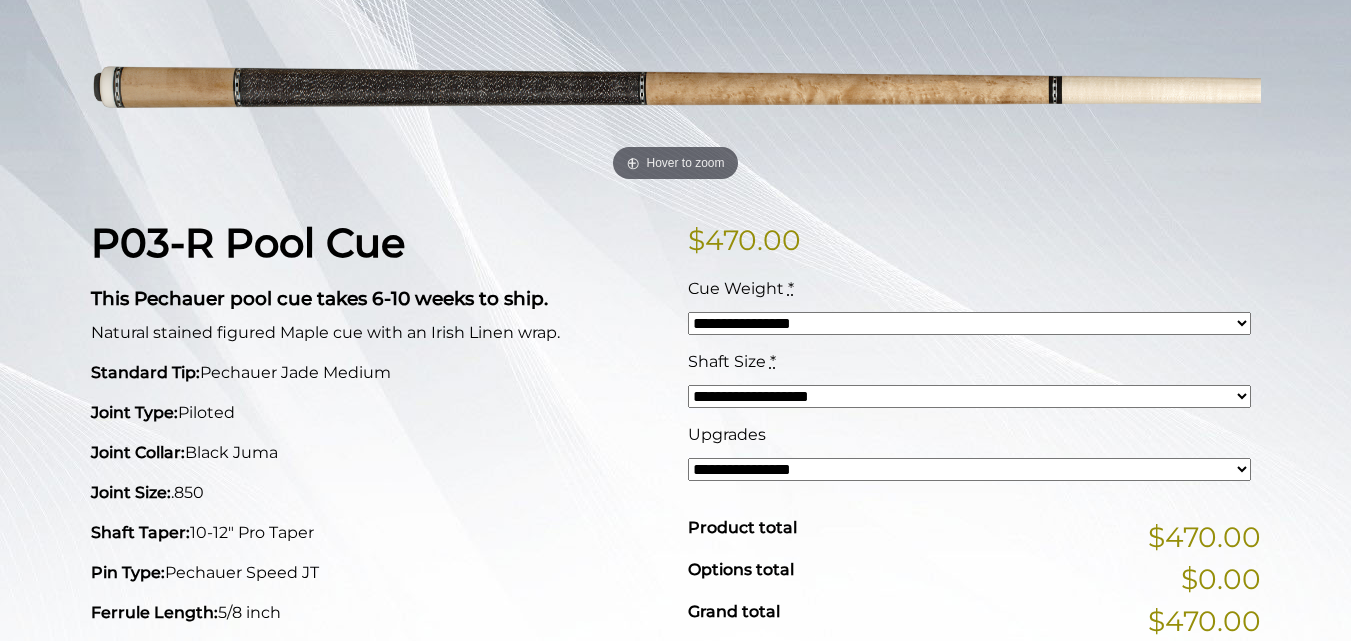 click on "**********" at bounding box center [969, 323] 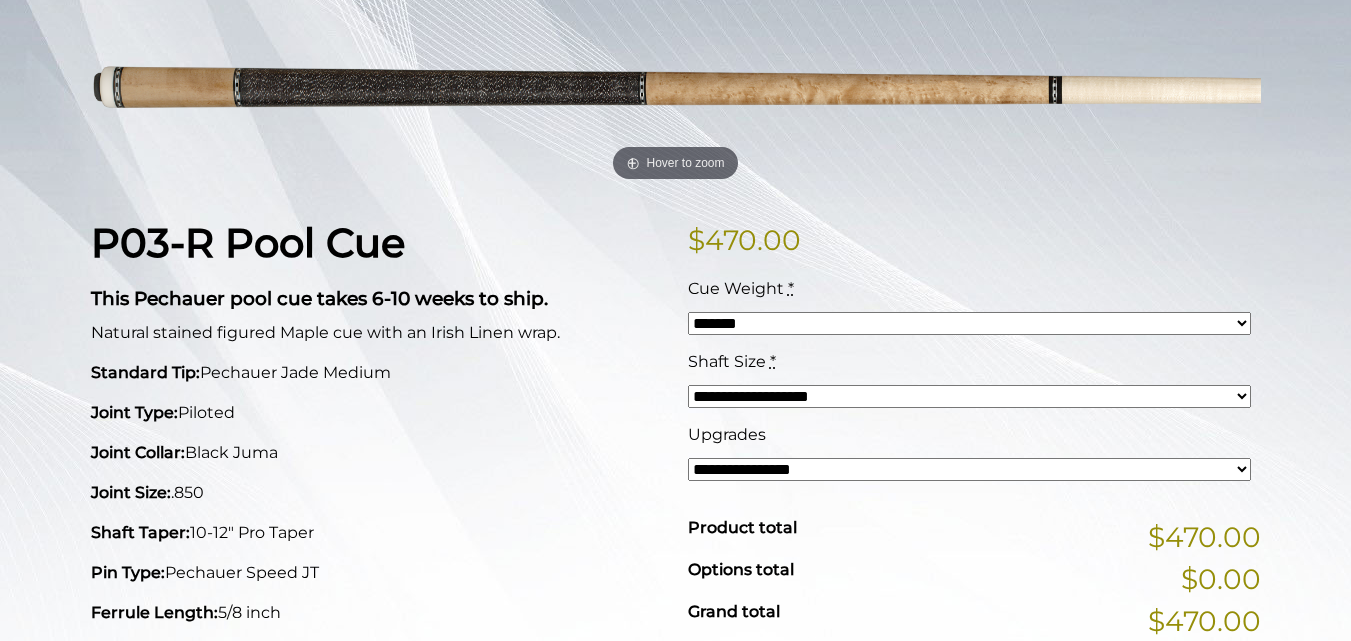 click on "**********" at bounding box center (969, 323) 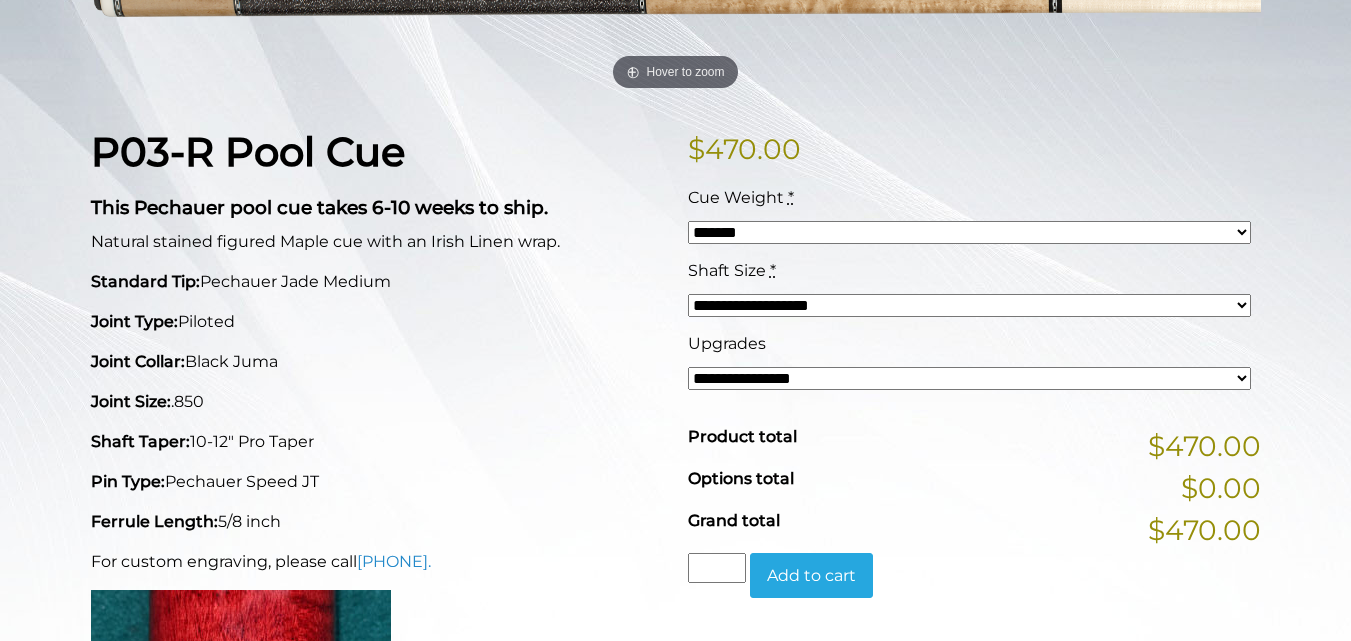 scroll, scrollTop: 400, scrollLeft: 0, axis: vertical 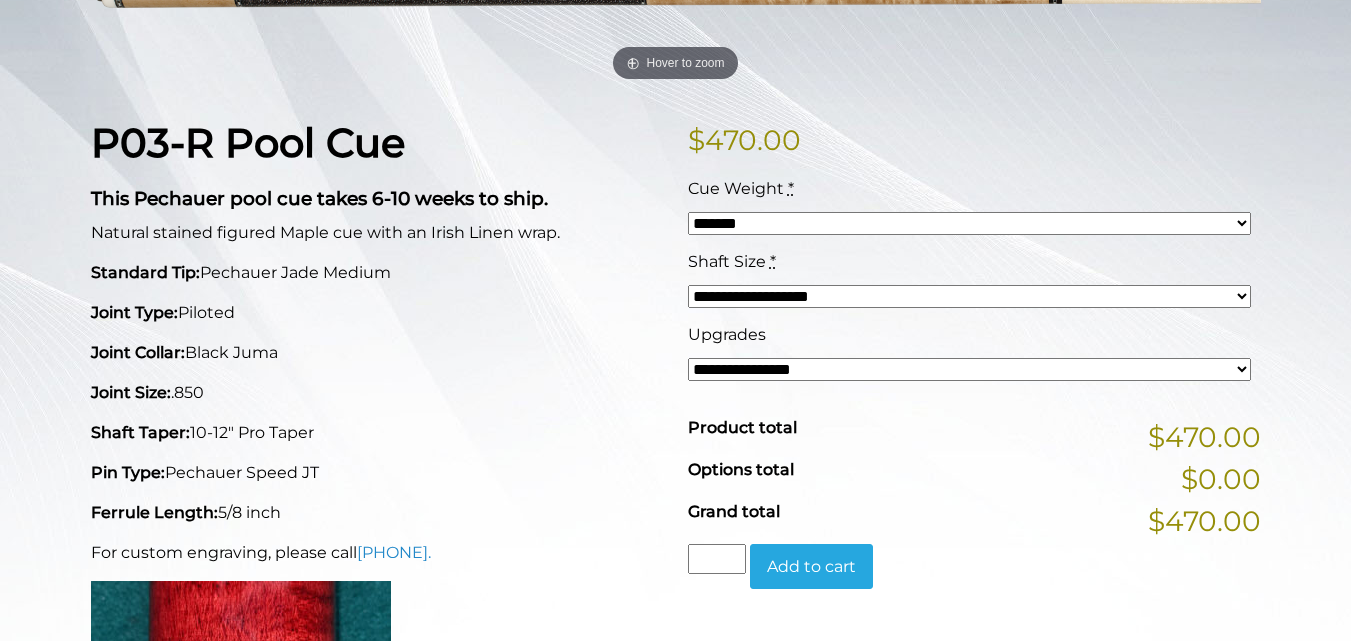 click on "**********" at bounding box center [969, 369] 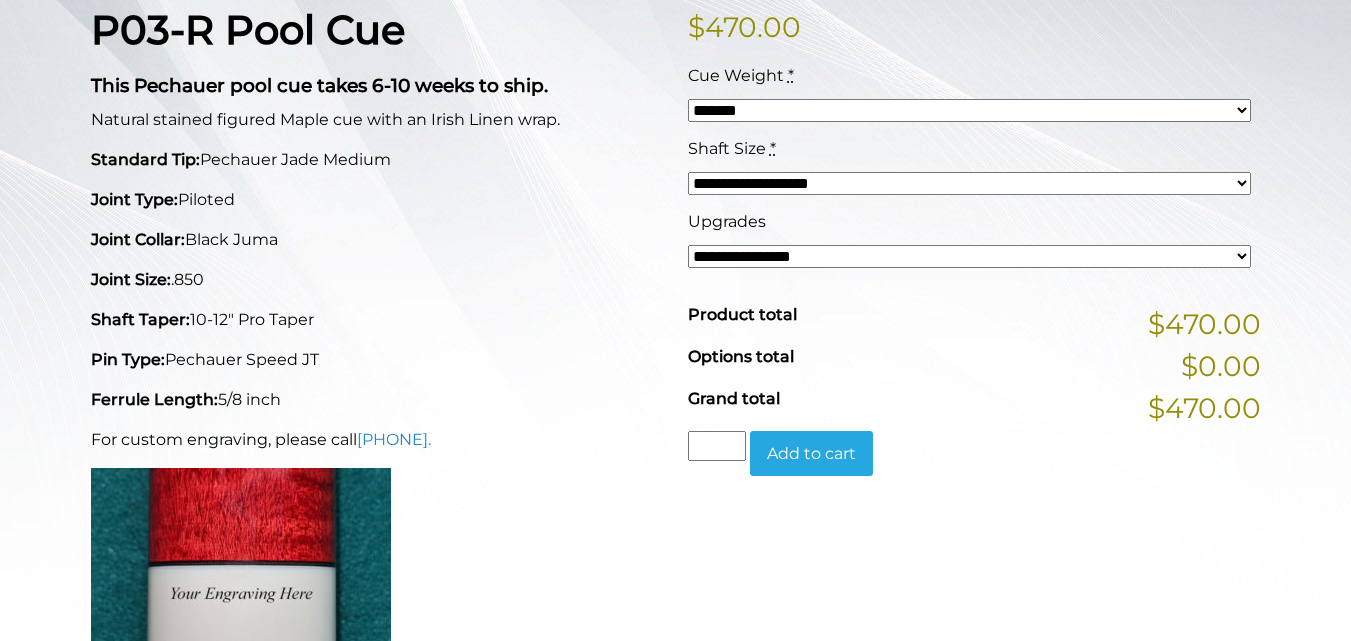 scroll, scrollTop: 500, scrollLeft: 0, axis: vertical 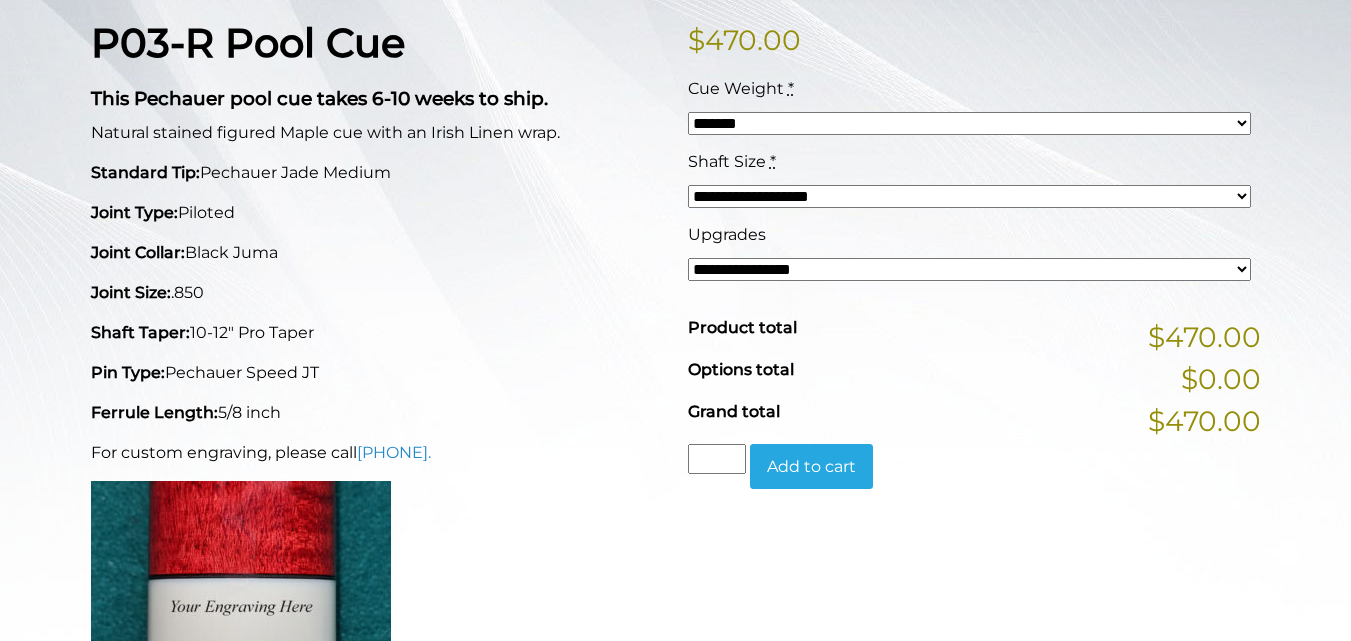 click on "**********" at bounding box center [969, 269] 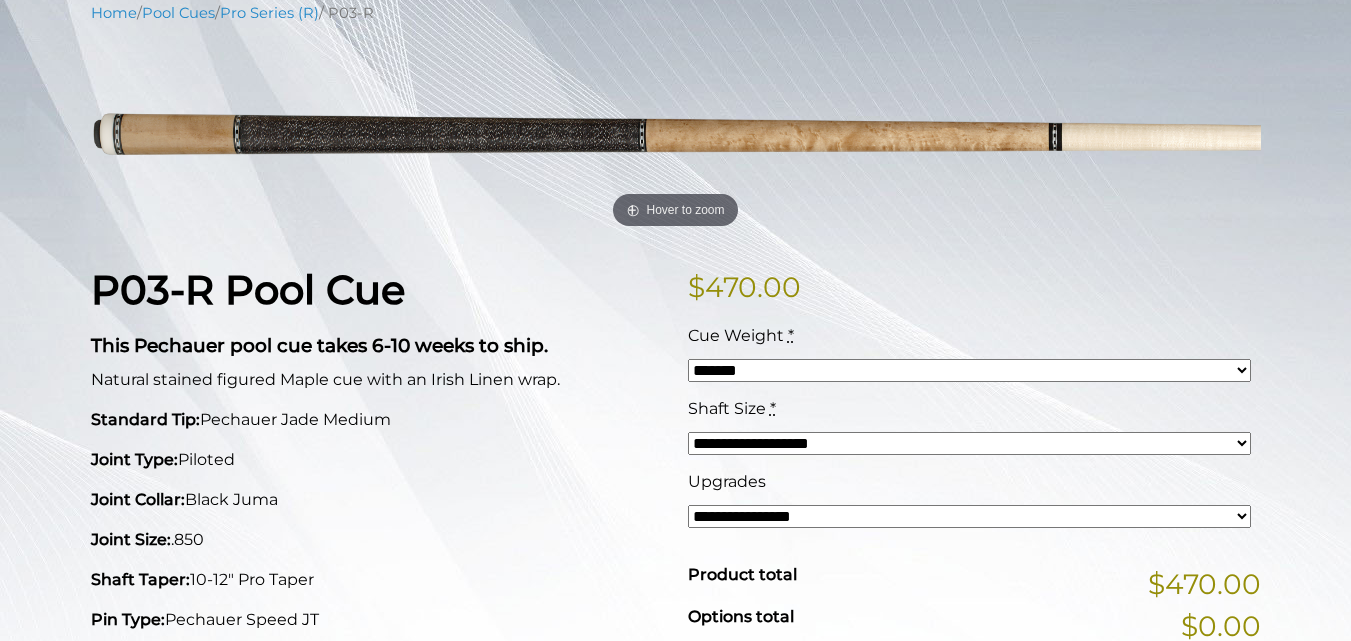 scroll, scrollTop: 0, scrollLeft: 0, axis: both 